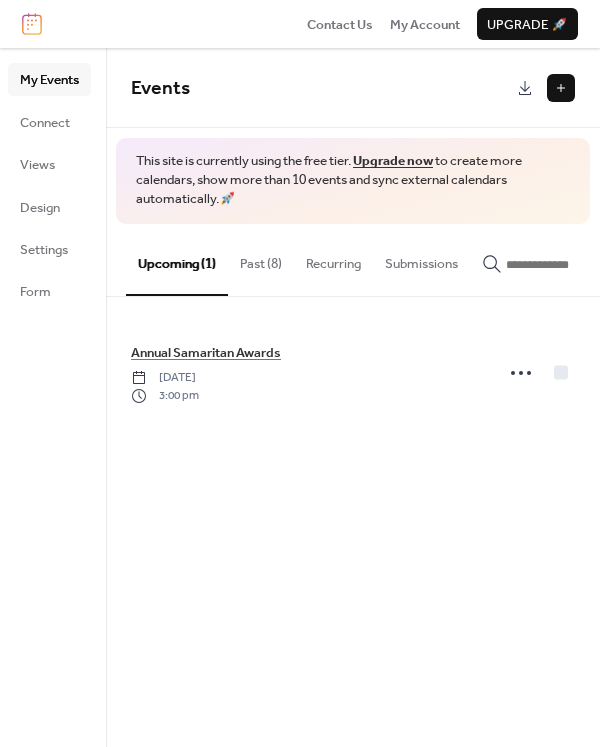 scroll, scrollTop: 0, scrollLeft: 0, axis: both 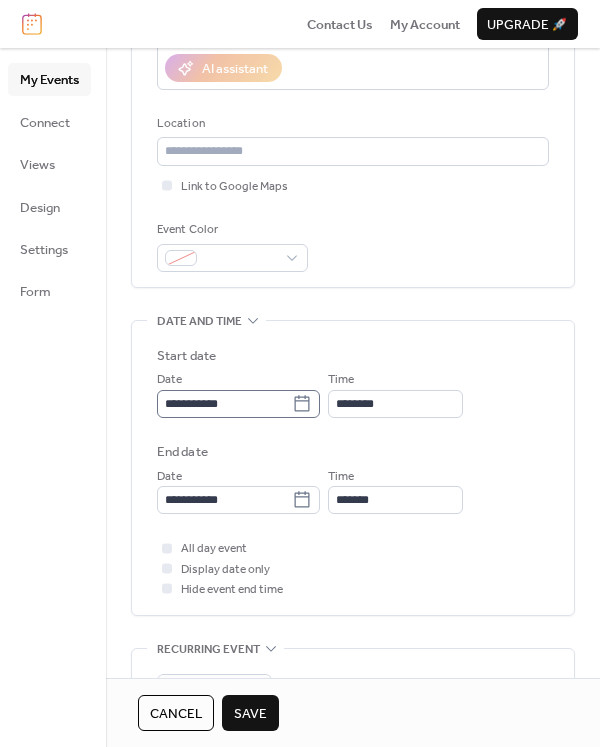 type on "**********" 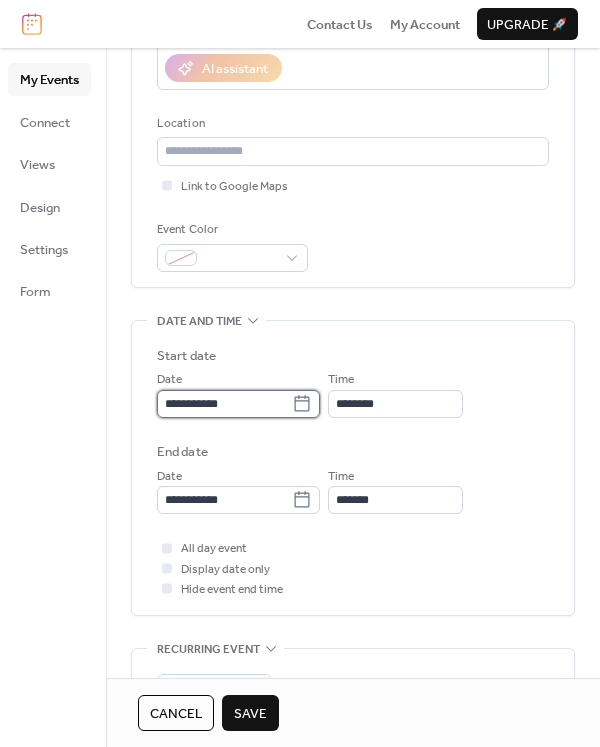 click on "**********" at bounding box center (224, 404) 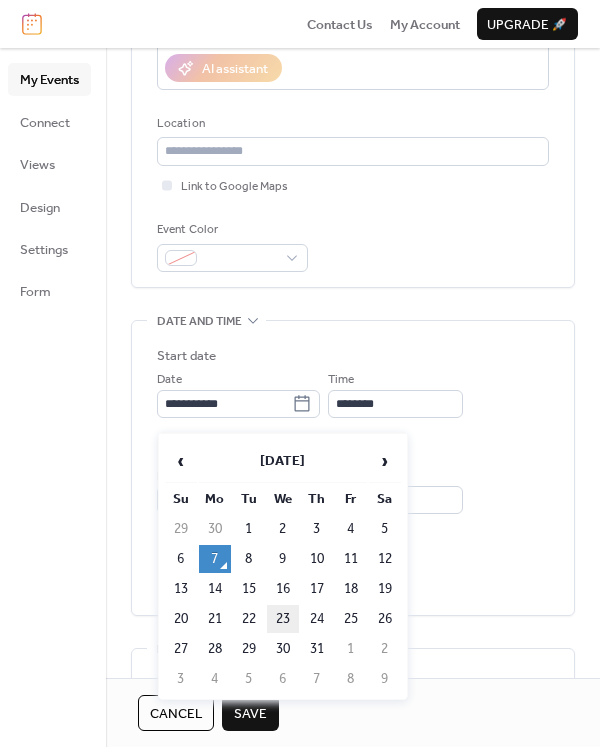click on "23" at bounding box center [283, 619] 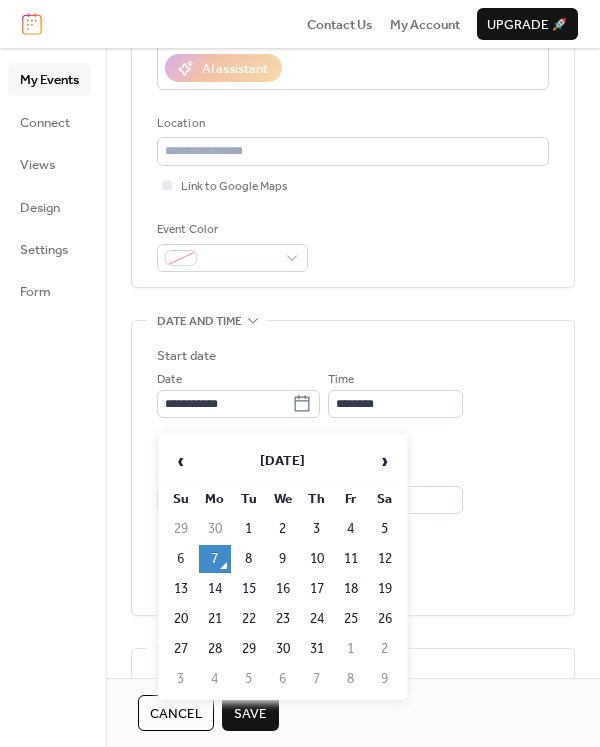 type on "**********" 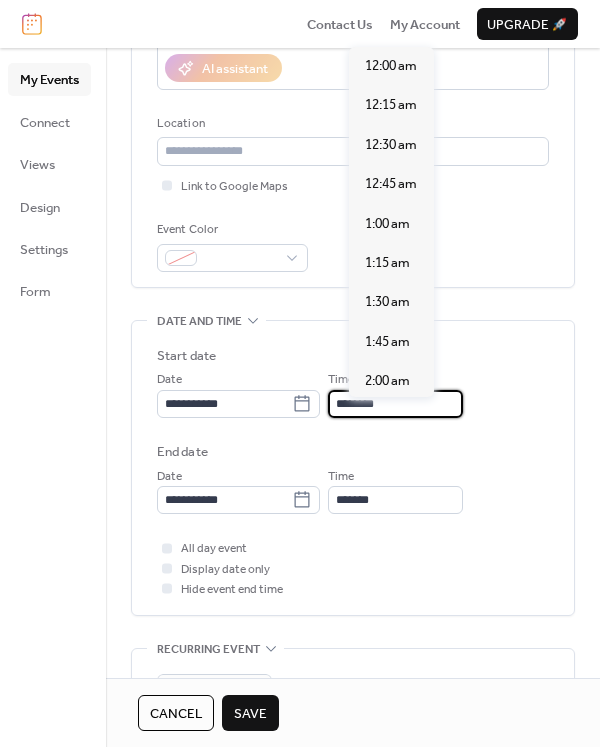 drag, startPoint x: 429, startPoint y: 413, endPoint x: 325, endPoint y: 412, distance: 104.00481 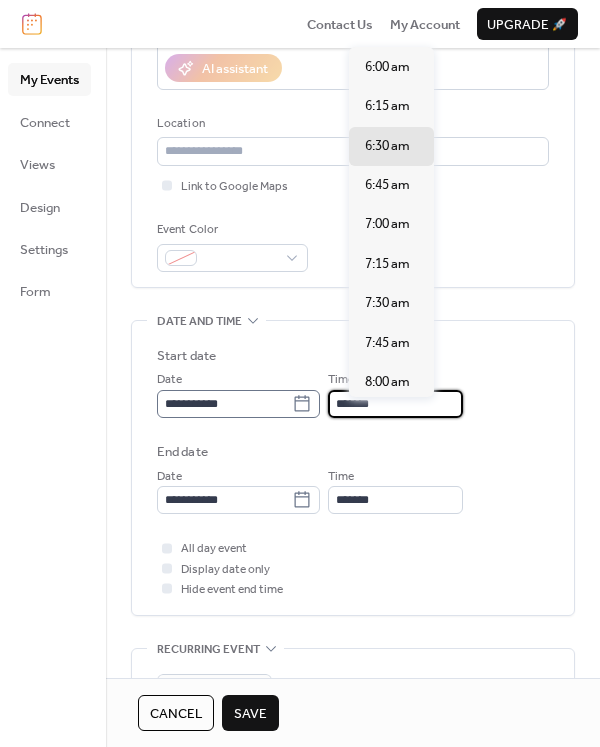 scroll, scrollTop: 2915, scrollLeft: 0, axis: vertical 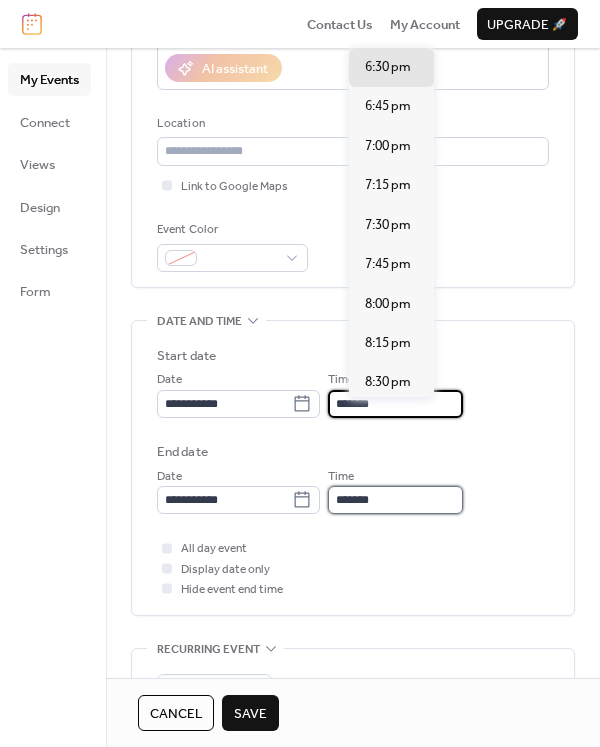 type on "*******" 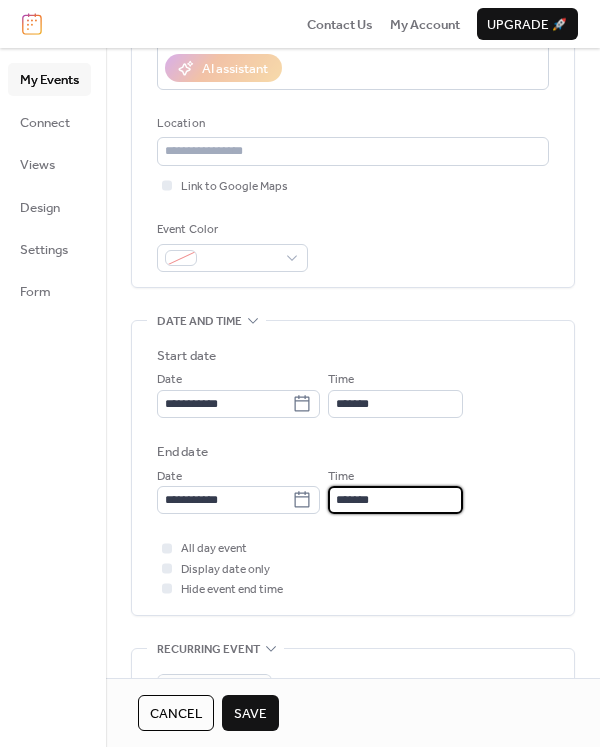 type on "*******" 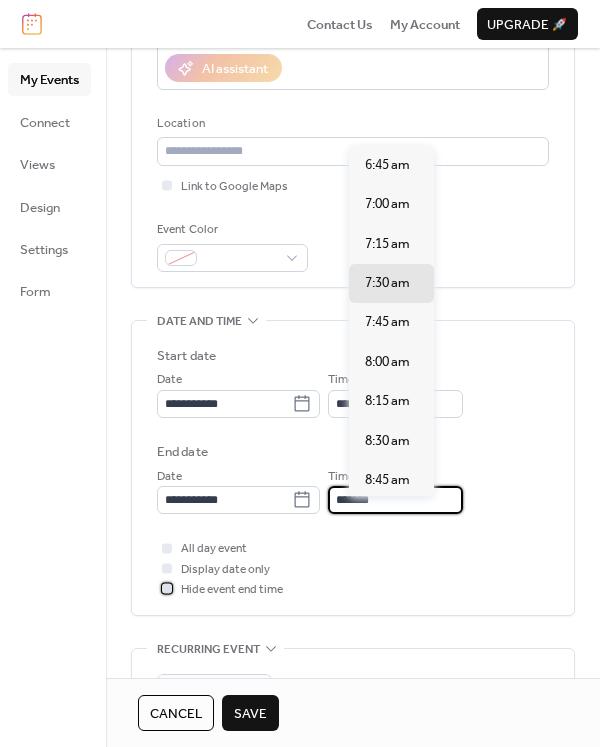 click at bounding box center [167, 589] 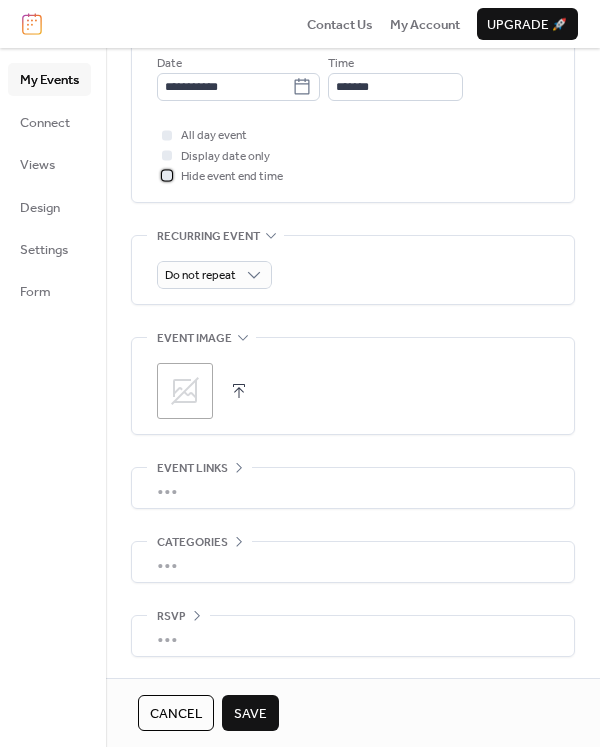 scroll, scrollTop: 784, scrollLeft: 0, axis: vertical 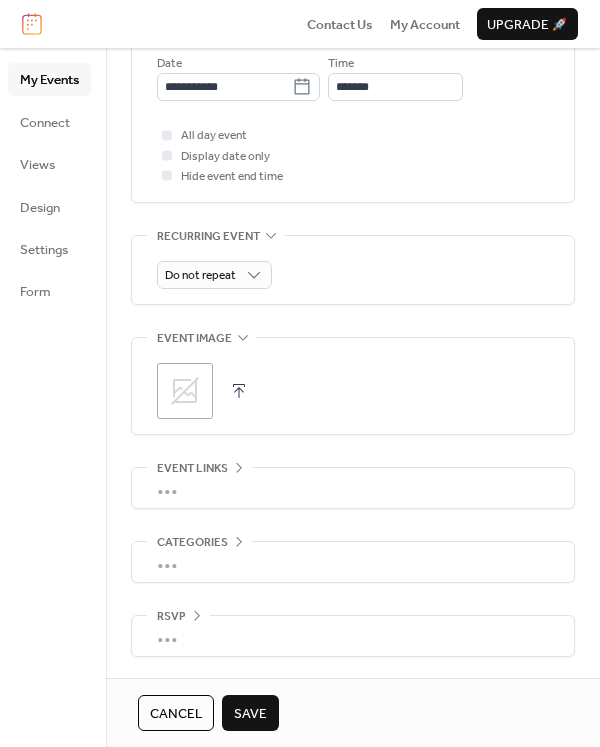 click on "Save" at bounding box center [250, 714] 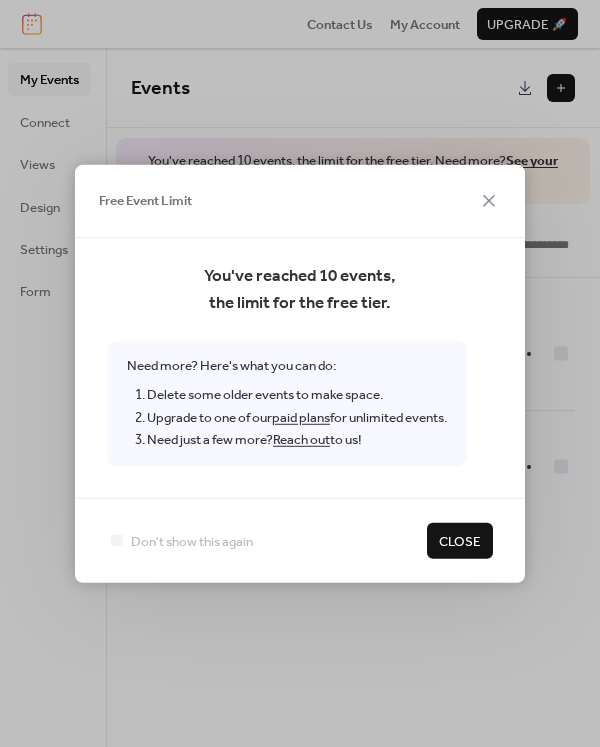 click on "Don't show this again Close" at bounding box center [300, 539] 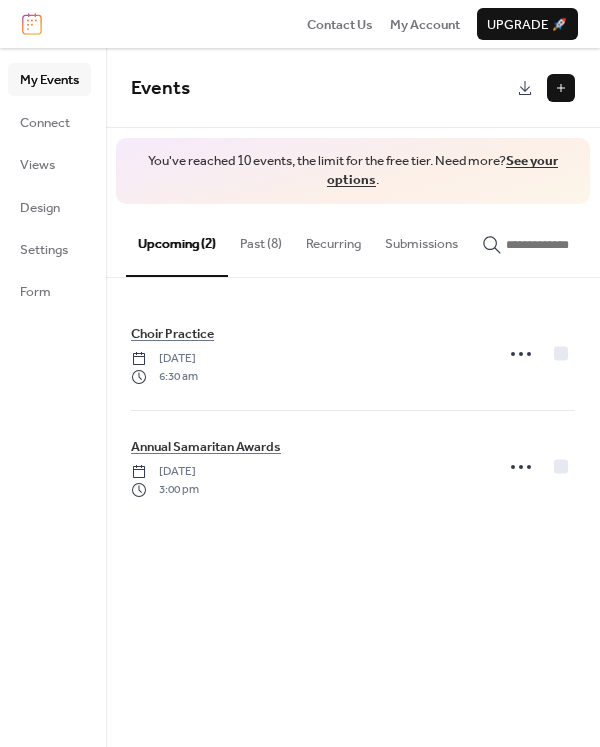 click on "Past  (8)" at bounding box center [261, 239] 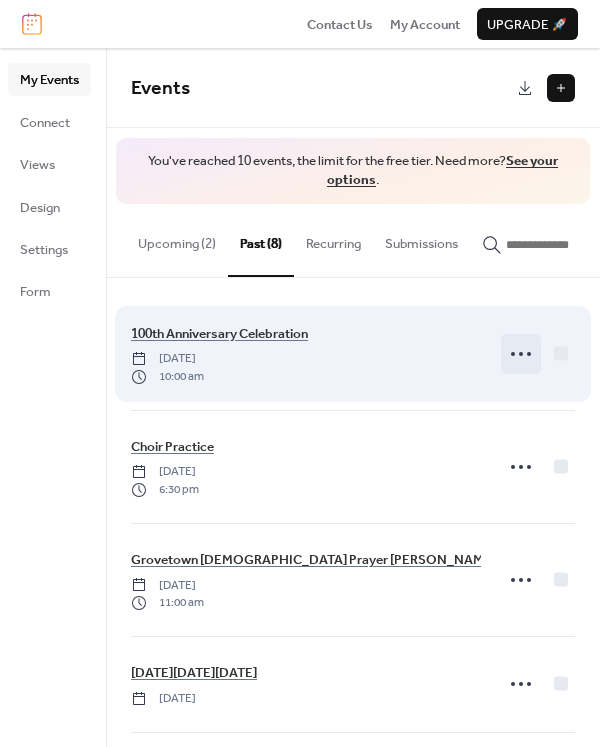 click 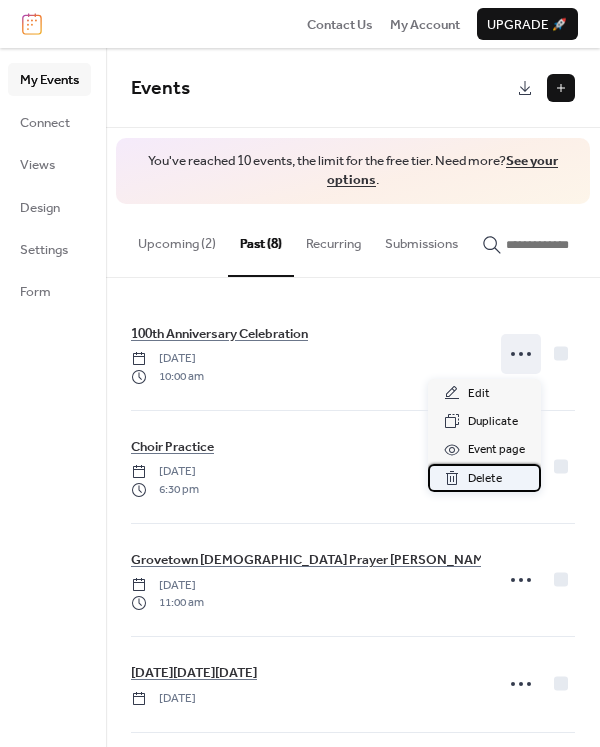 click on "Delete" at bounding box center (485, 479) 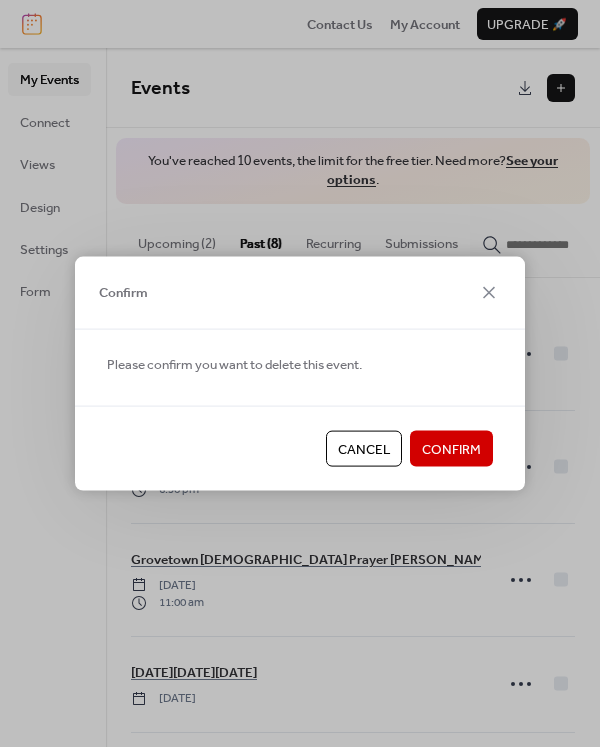 click on "Confirm" at bounding box center (451, 449) 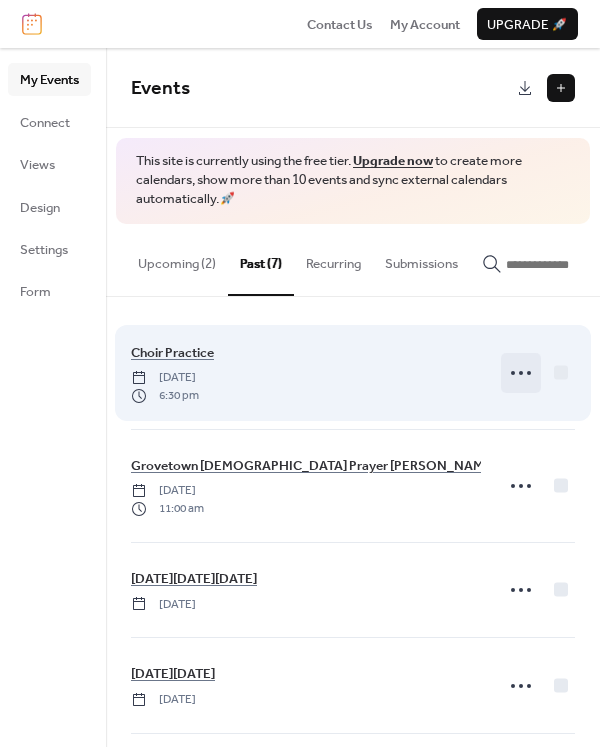 click 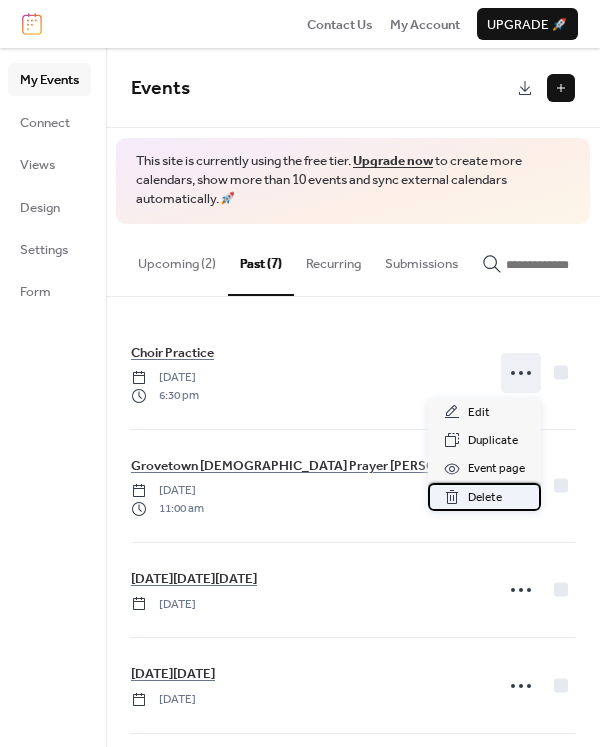 click on "Delete" at bounding box center (485, 498) 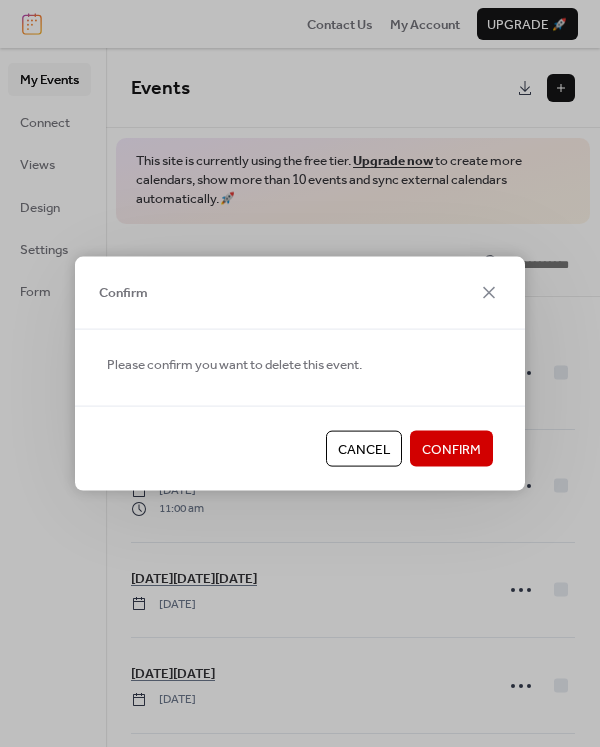 click on "Confirm" at bounding box center (451, 450) 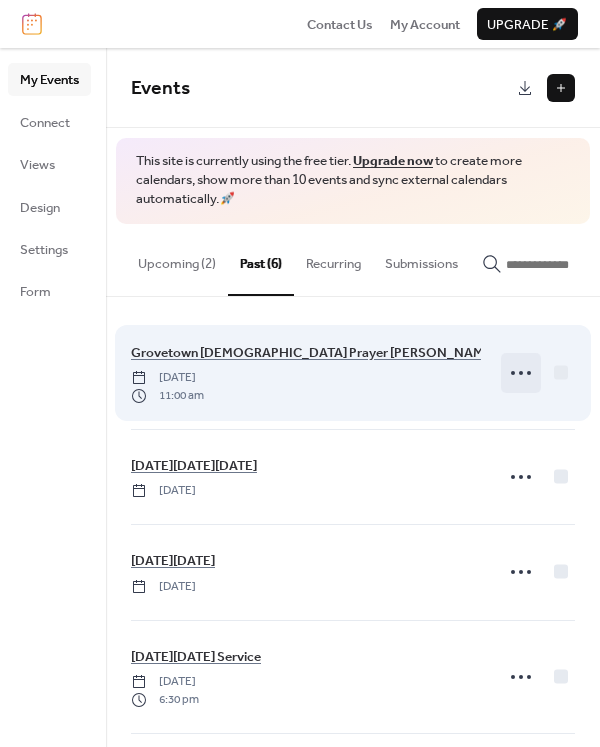 click 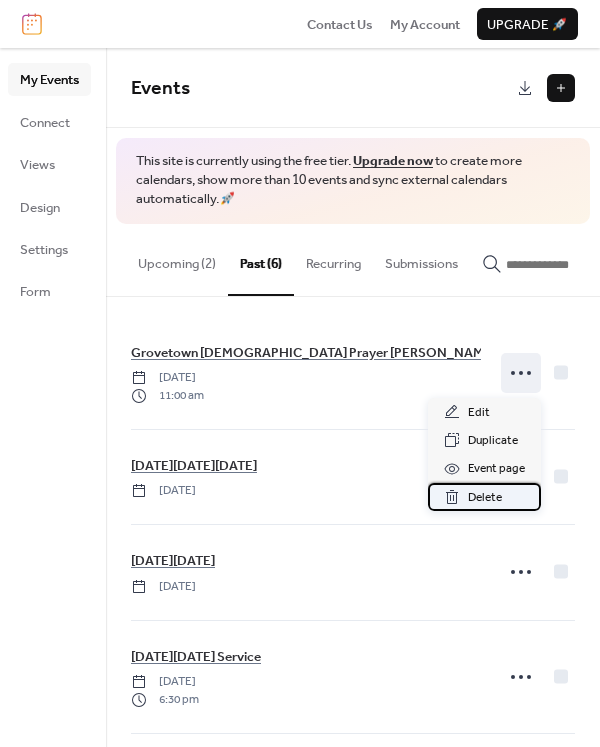 click on "Delete" at bounding box center [485, 498] 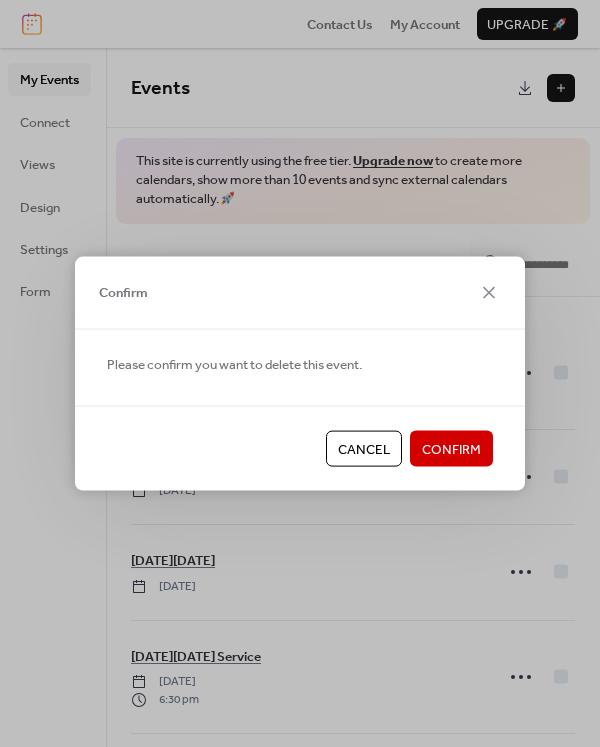 click on "Confirm" at bounding box center [451, 450] 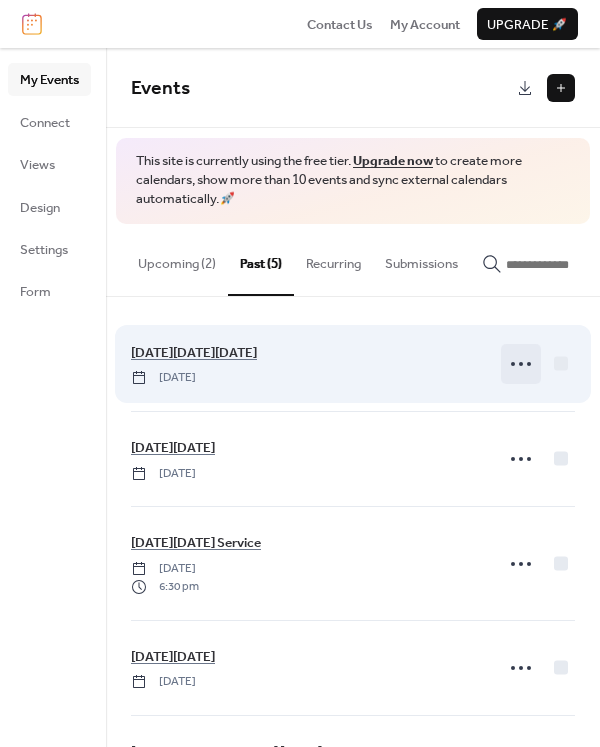 click 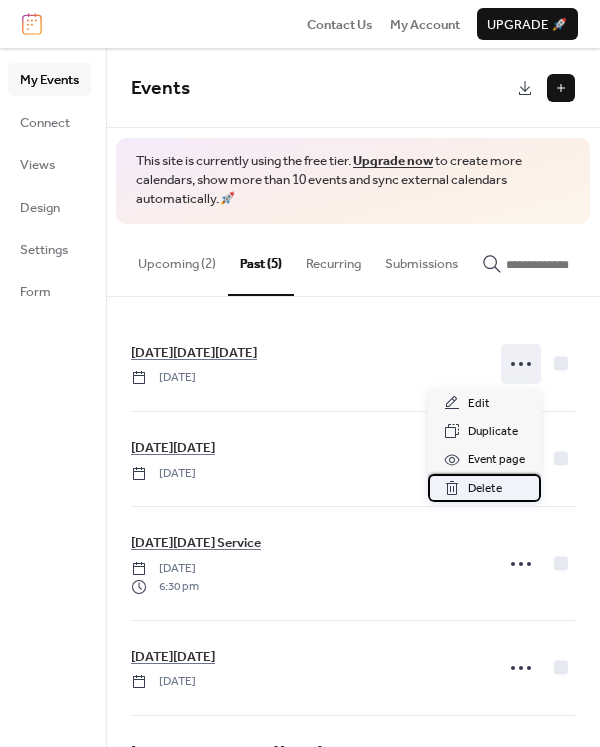 click on "Delete" at bounding box center (485, 489) 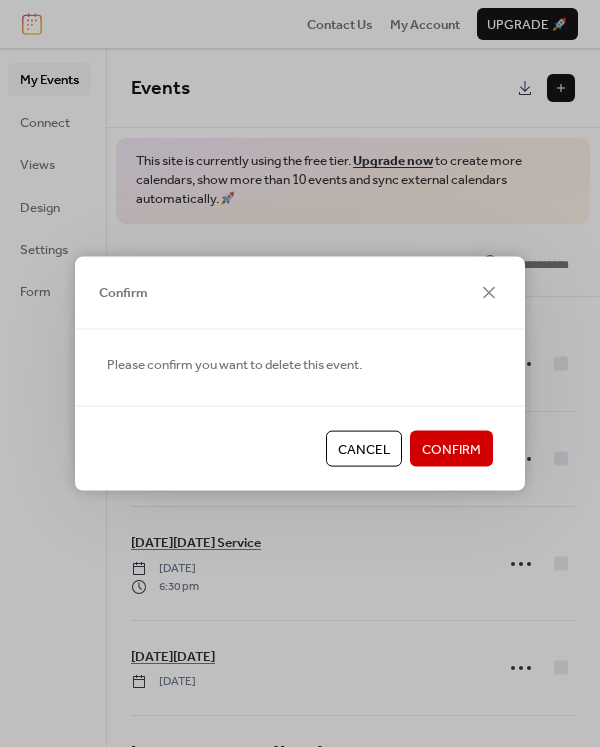 click on "Confirm" at bounding box center [451, 450] 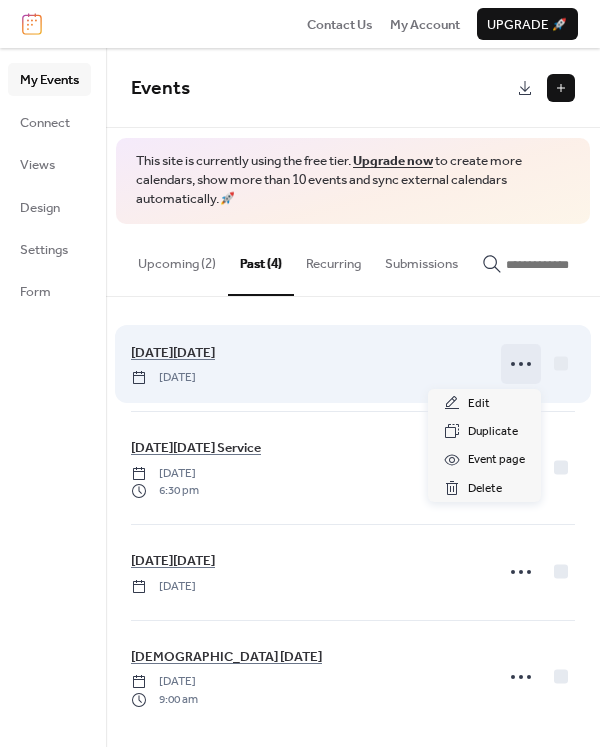 click 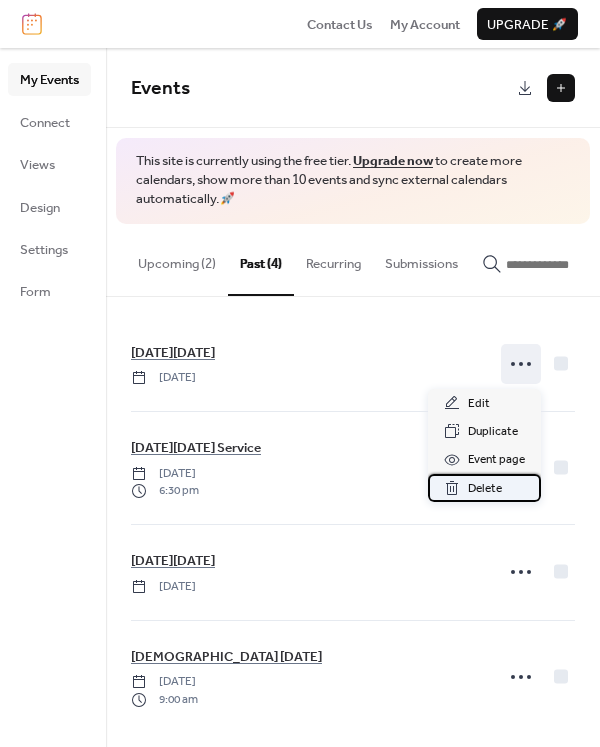 click on "Delete" at bounding box center [485, 489] 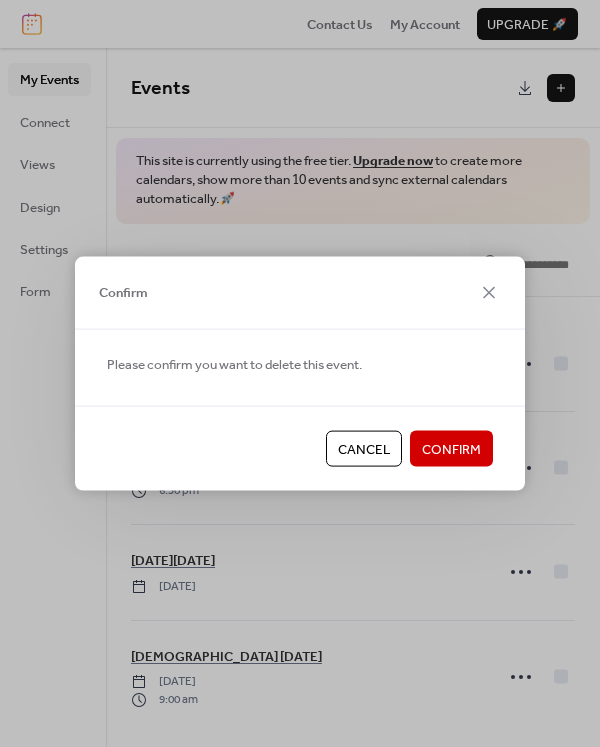 click on "Confirm" at bounding box center [451, 450] 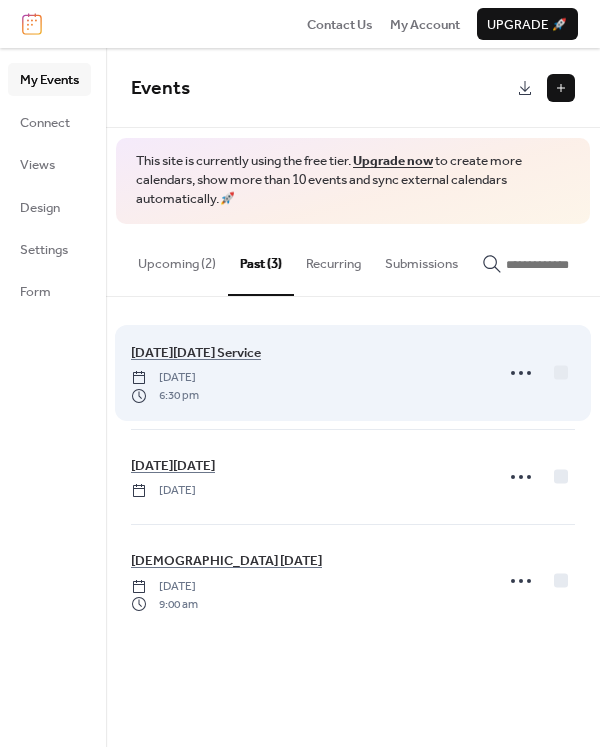 click on "[DATE][DATE] Service [DATE] 6:30 pm" at bounding box center (353, 373) 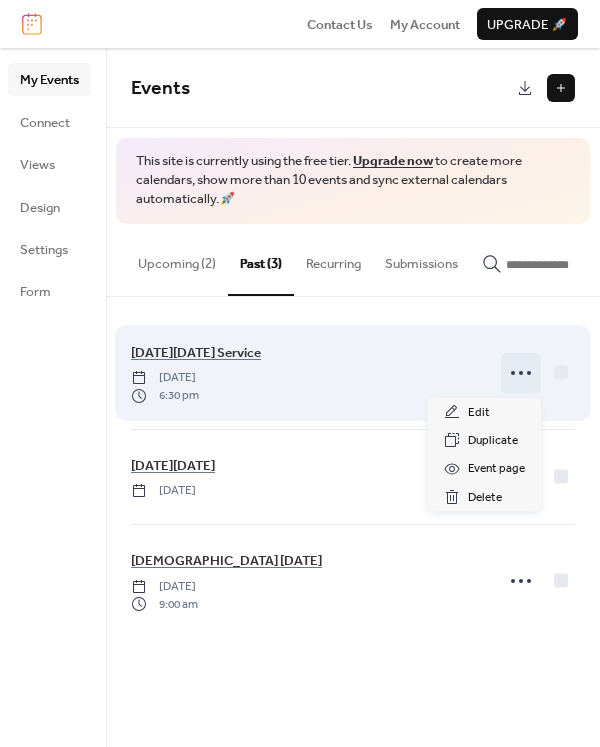 click 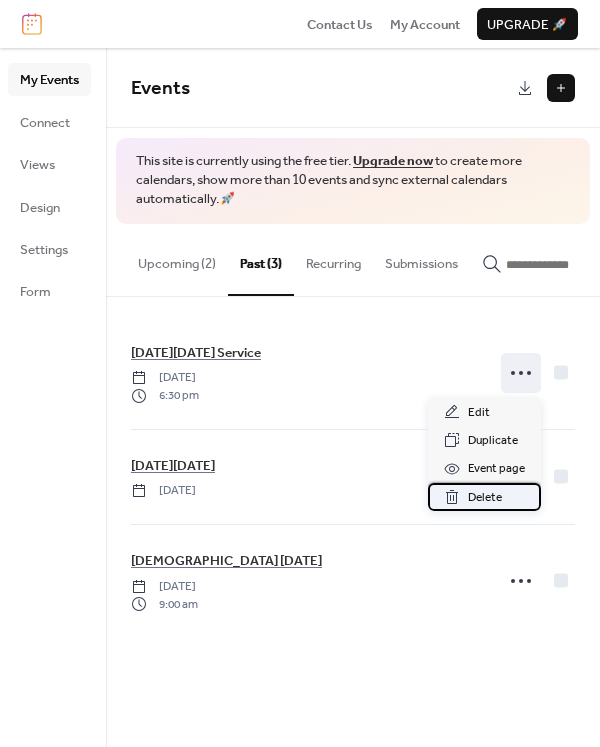 click on "Delete" at bounding box center (485, 498) 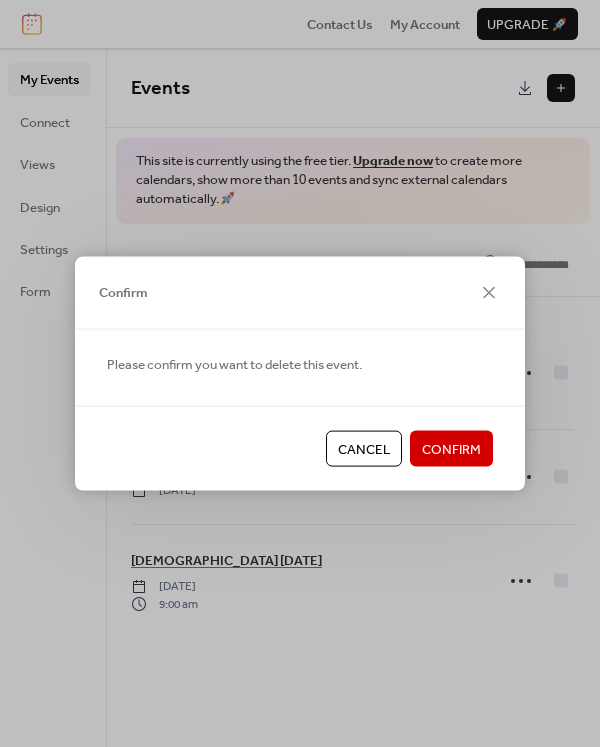 click on "Confirm" at bounding box center [451, 450] 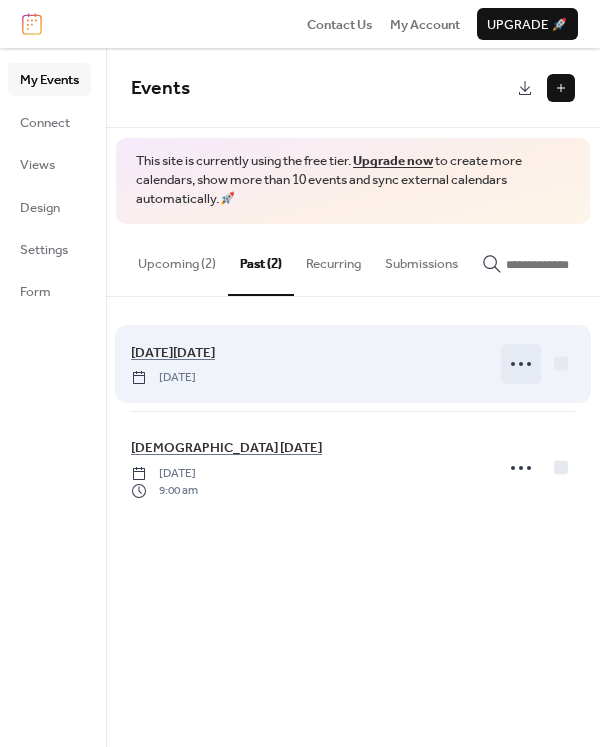 click 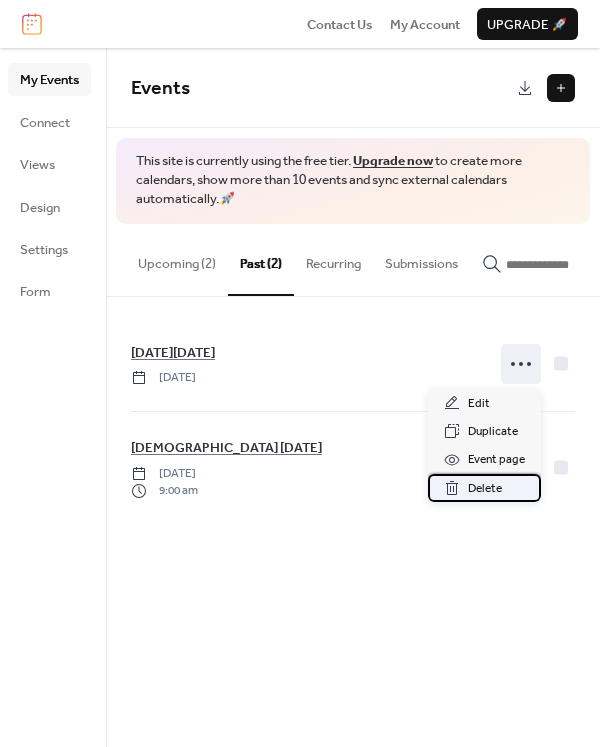 click on "Delete" at bounding box center (485, 489) 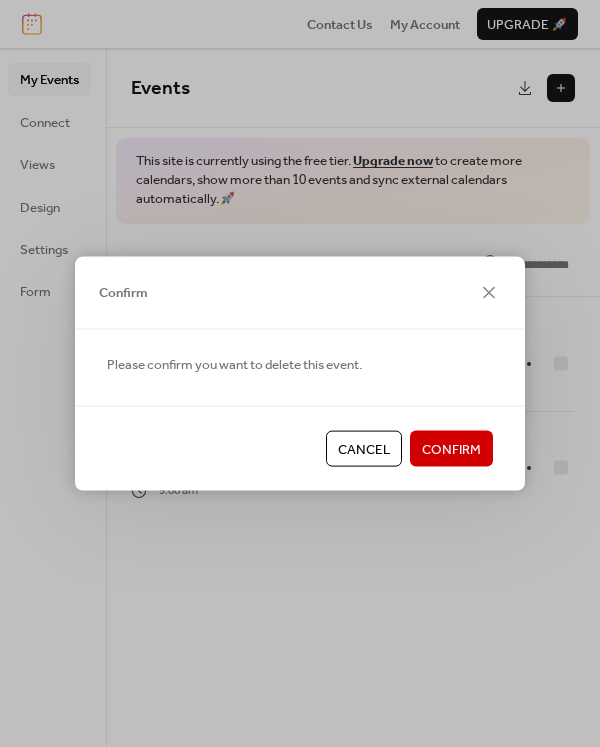 click on "Confirm" at bounding box center (451, 450) 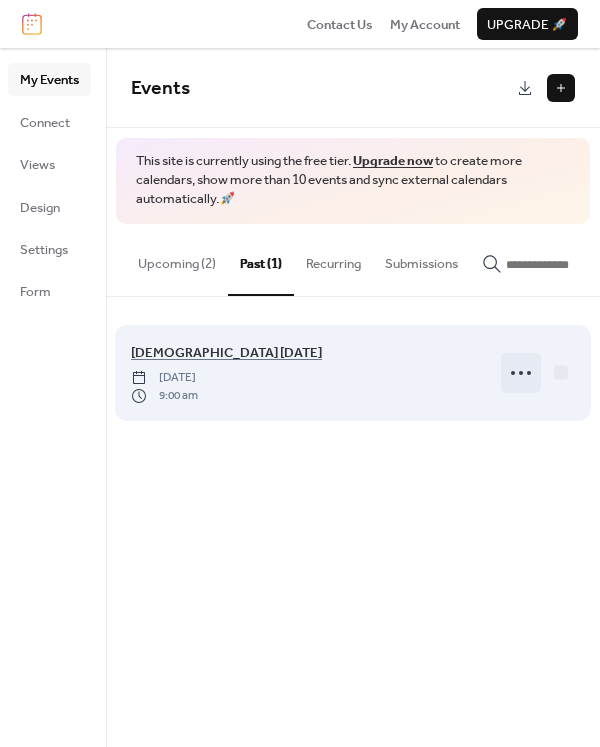 click 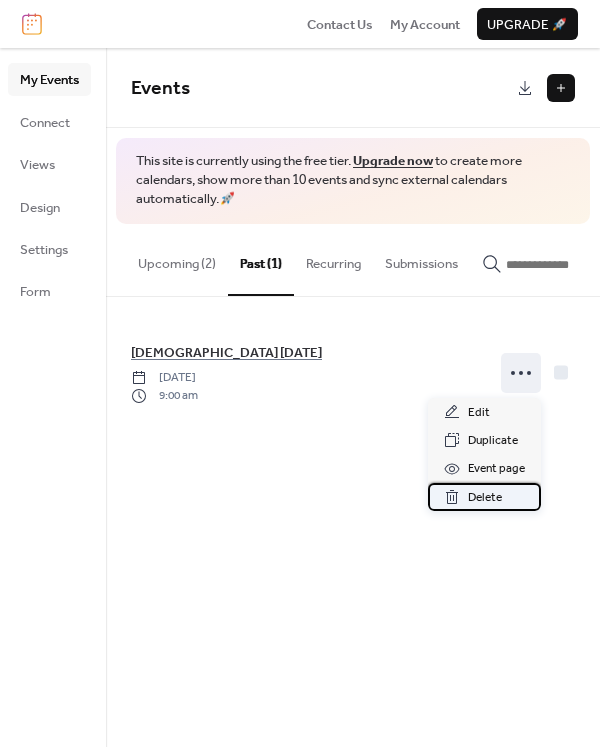 click on "Delete" at bounding box center [485, 498] 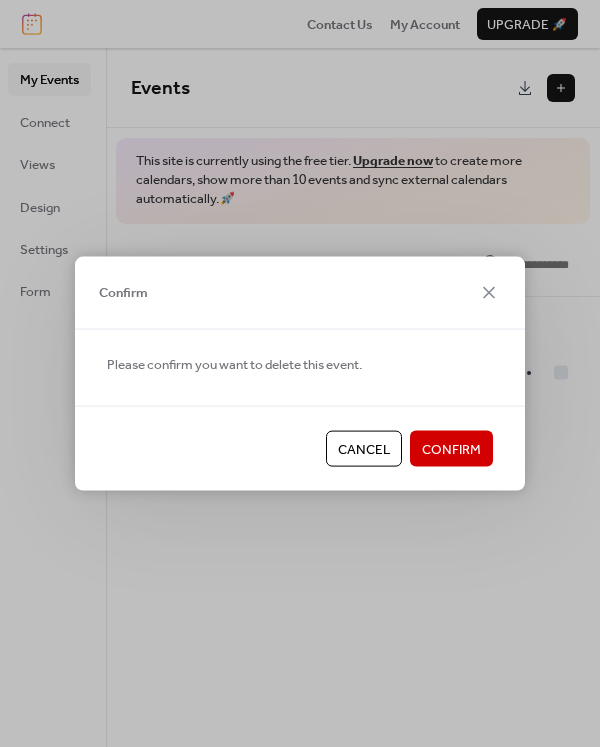 click on "Confirm" at bounding box center [451, 450] 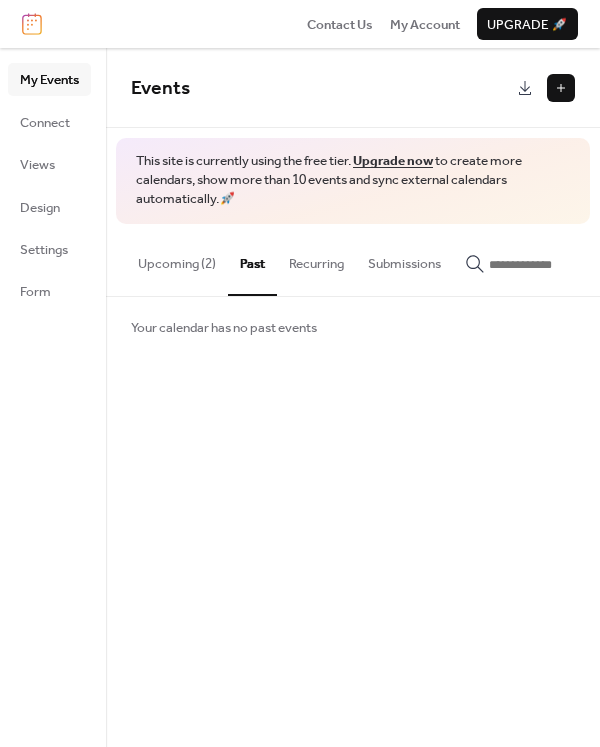 click on "Upcoming  (2)" at bounding box center [177, 259] 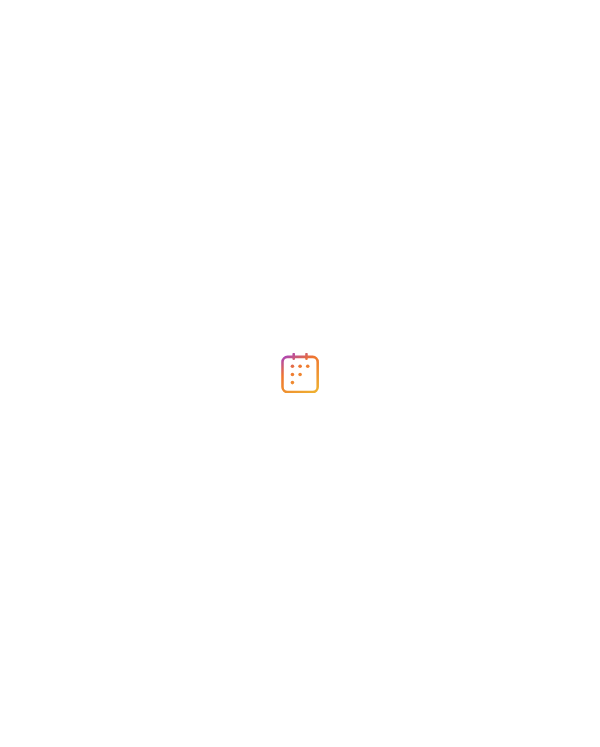 scroll, scrollTop: 0, scrollLeft: 0, axis: both 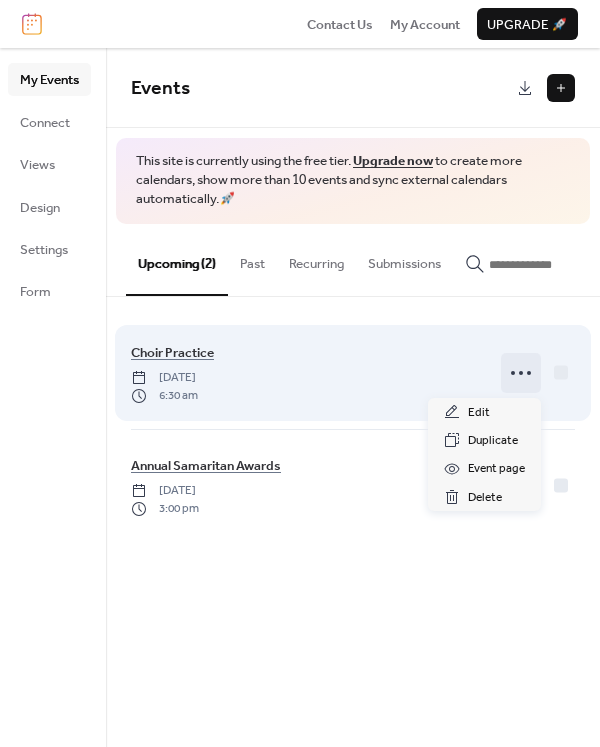 click 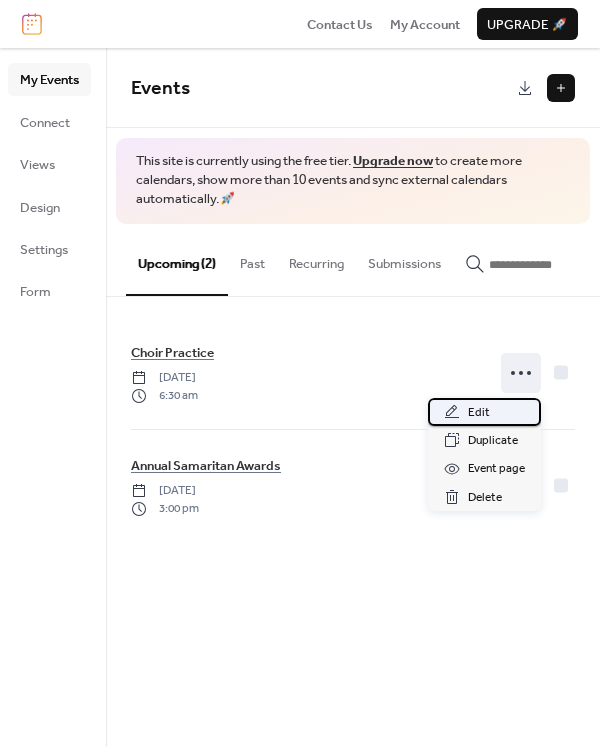 click on "Edit" at bounding box center (479, 413) 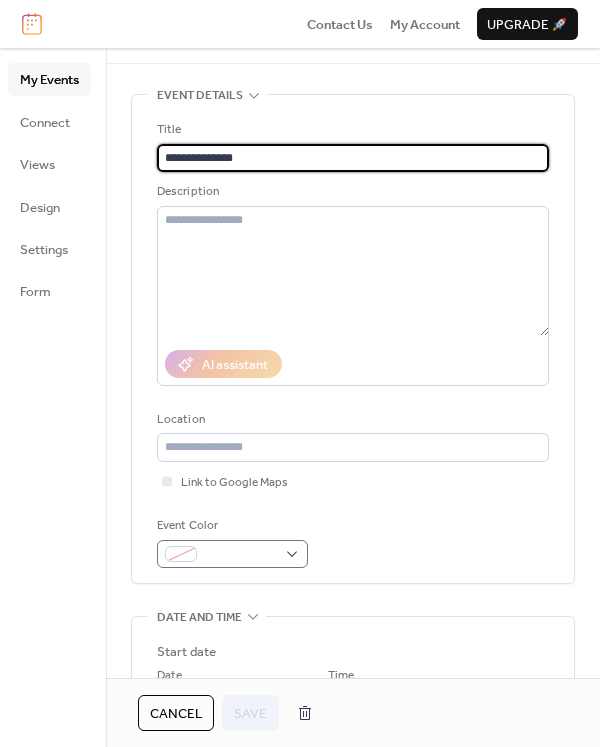 scroll, scrollTop: 180, scrollLeft: 0, axis: vertical 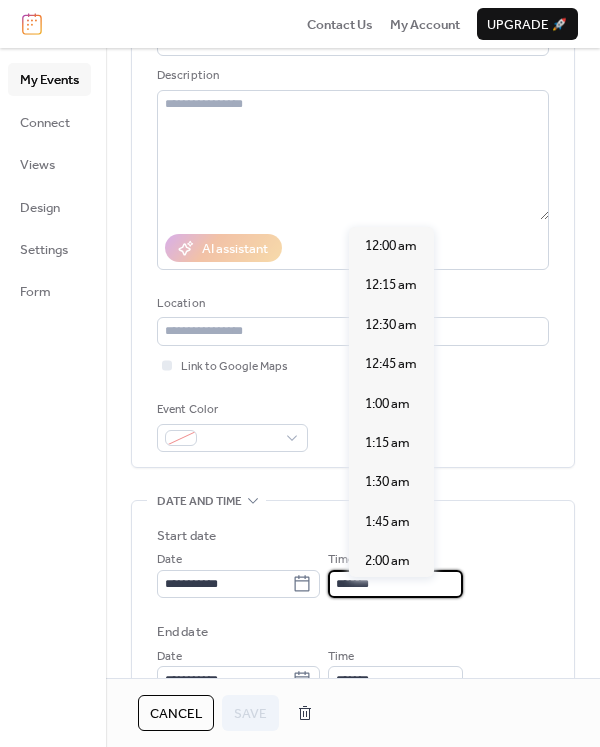 click on "*******" at bounding box center [395, 584] 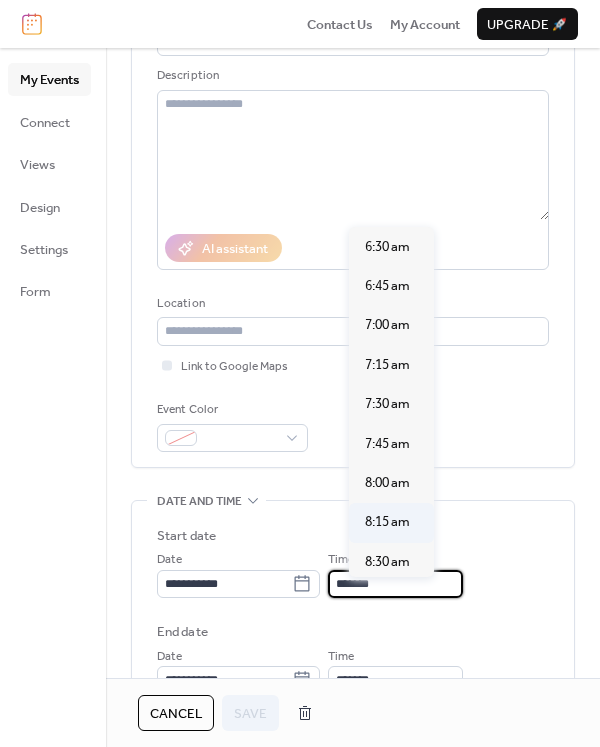 scroll, scrollTop: 2915, scrollLeft: 0, axis: vertical 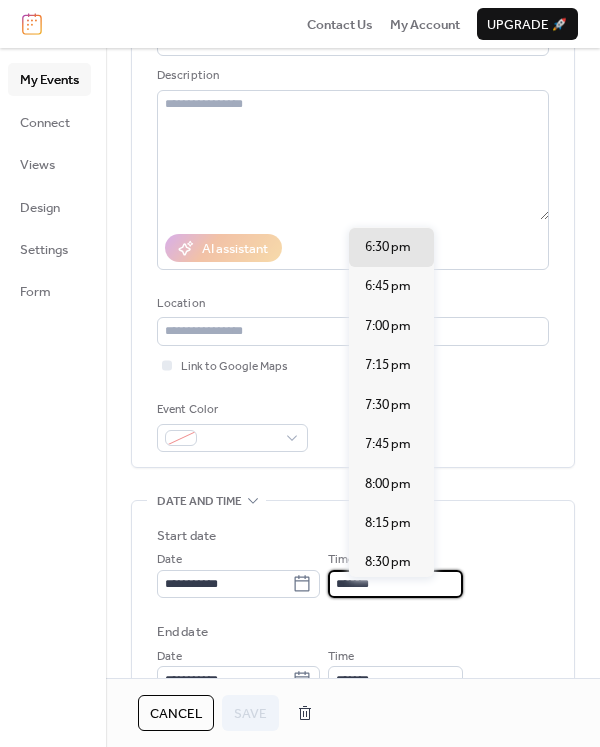 type on "*******" 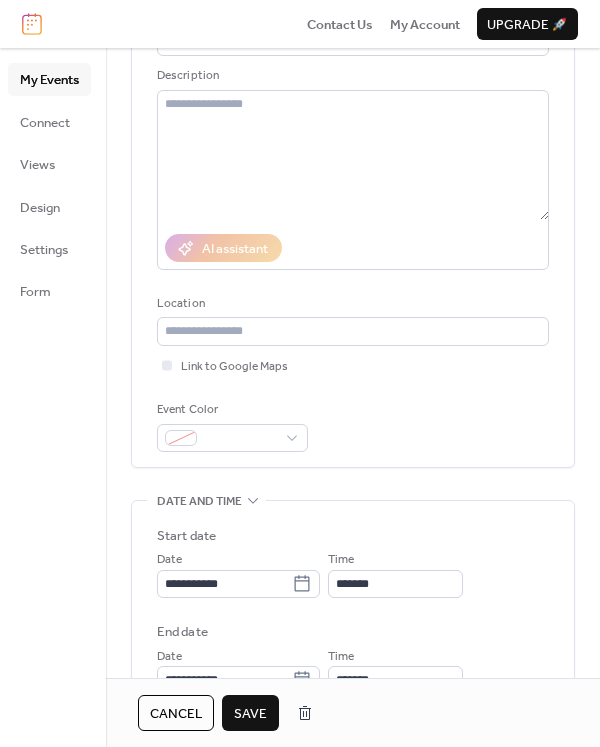 click on "**********" at bounding box center (353, 610) 